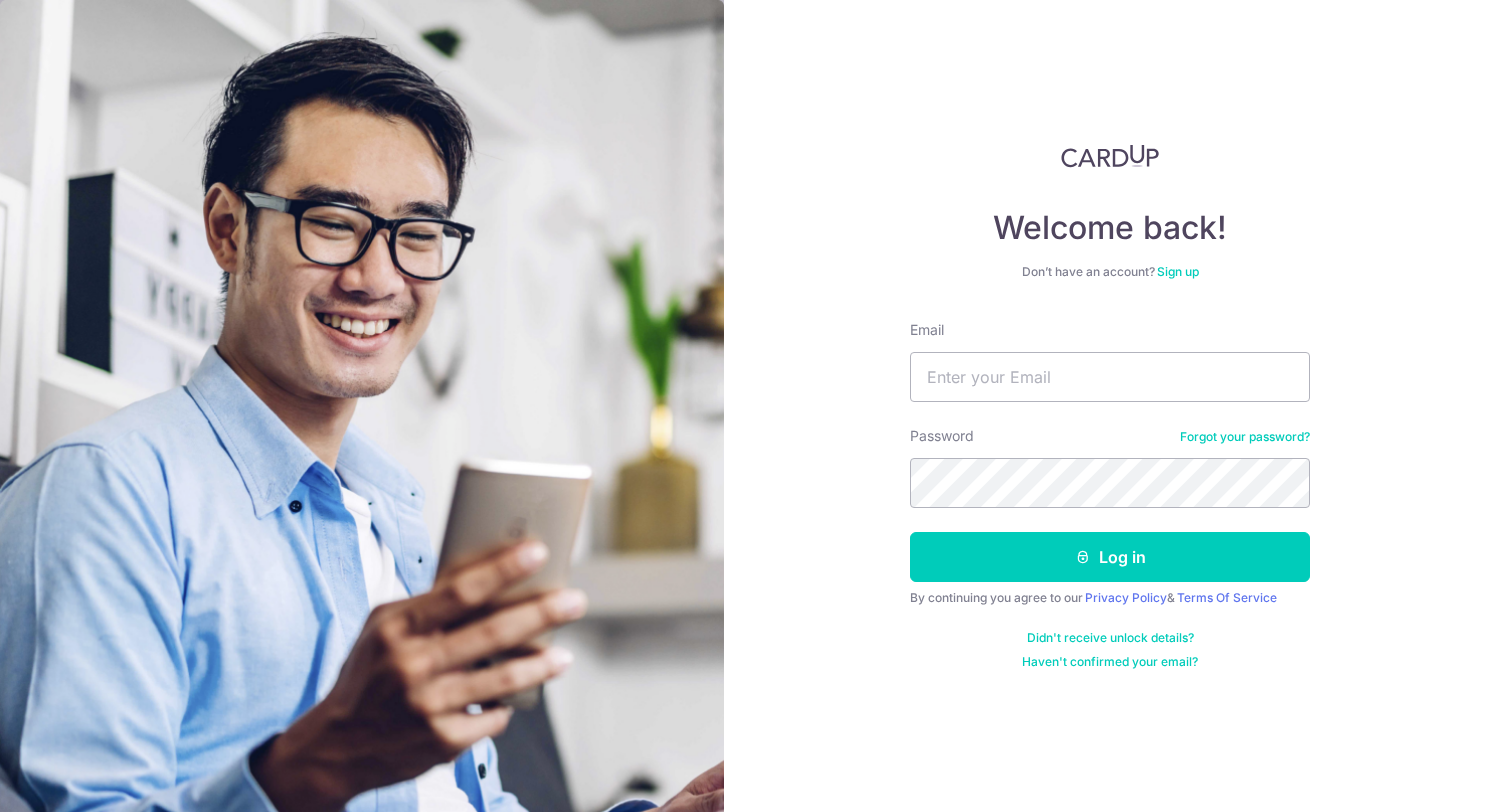 scroll, scrollTop: 0, scrollLeft: 0, axis: both 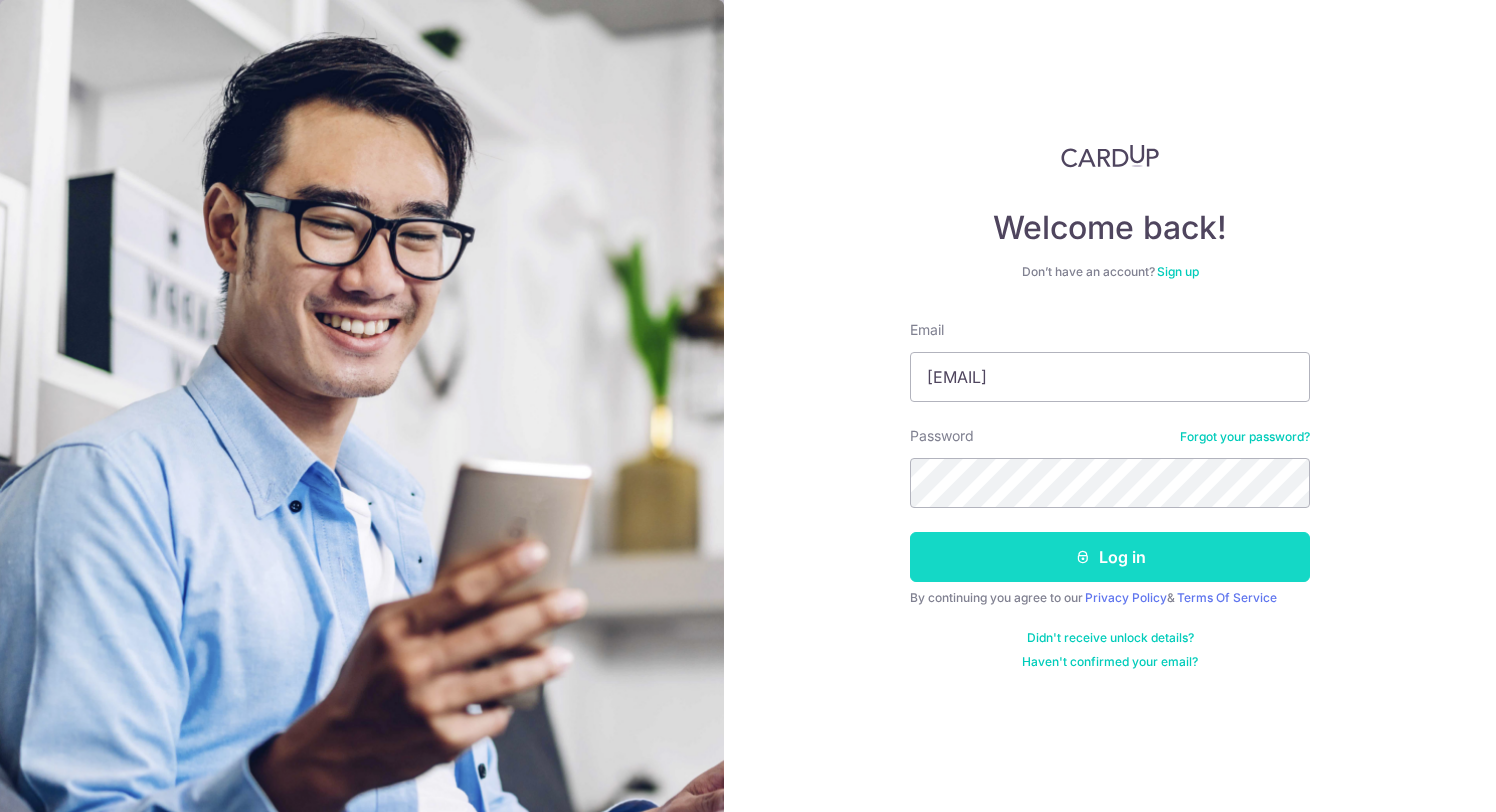 click on "Log in" at bounding box center (1110, 557) 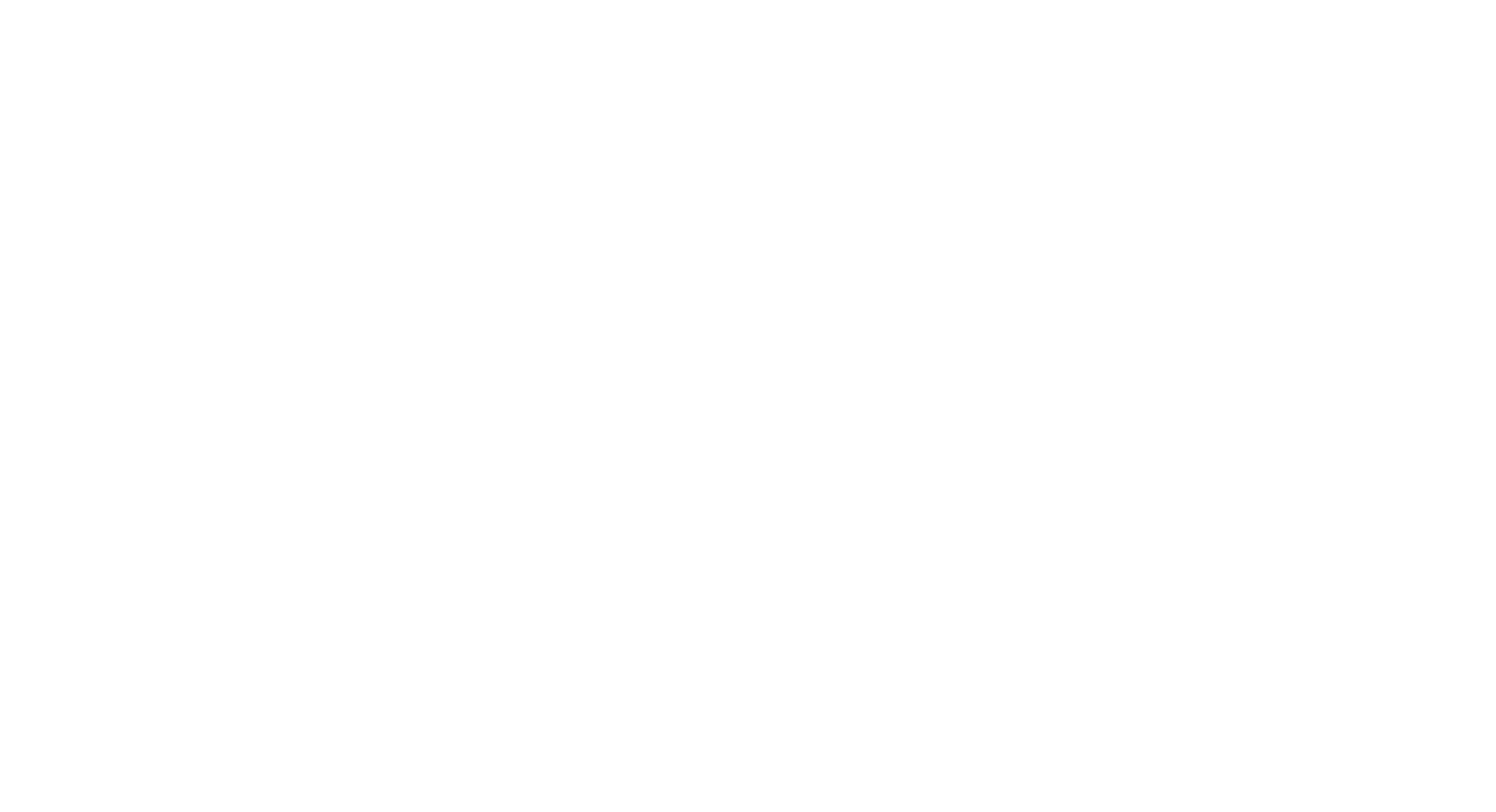 scroll, scrollTop: 0, scrollLeft: 0, axis: both 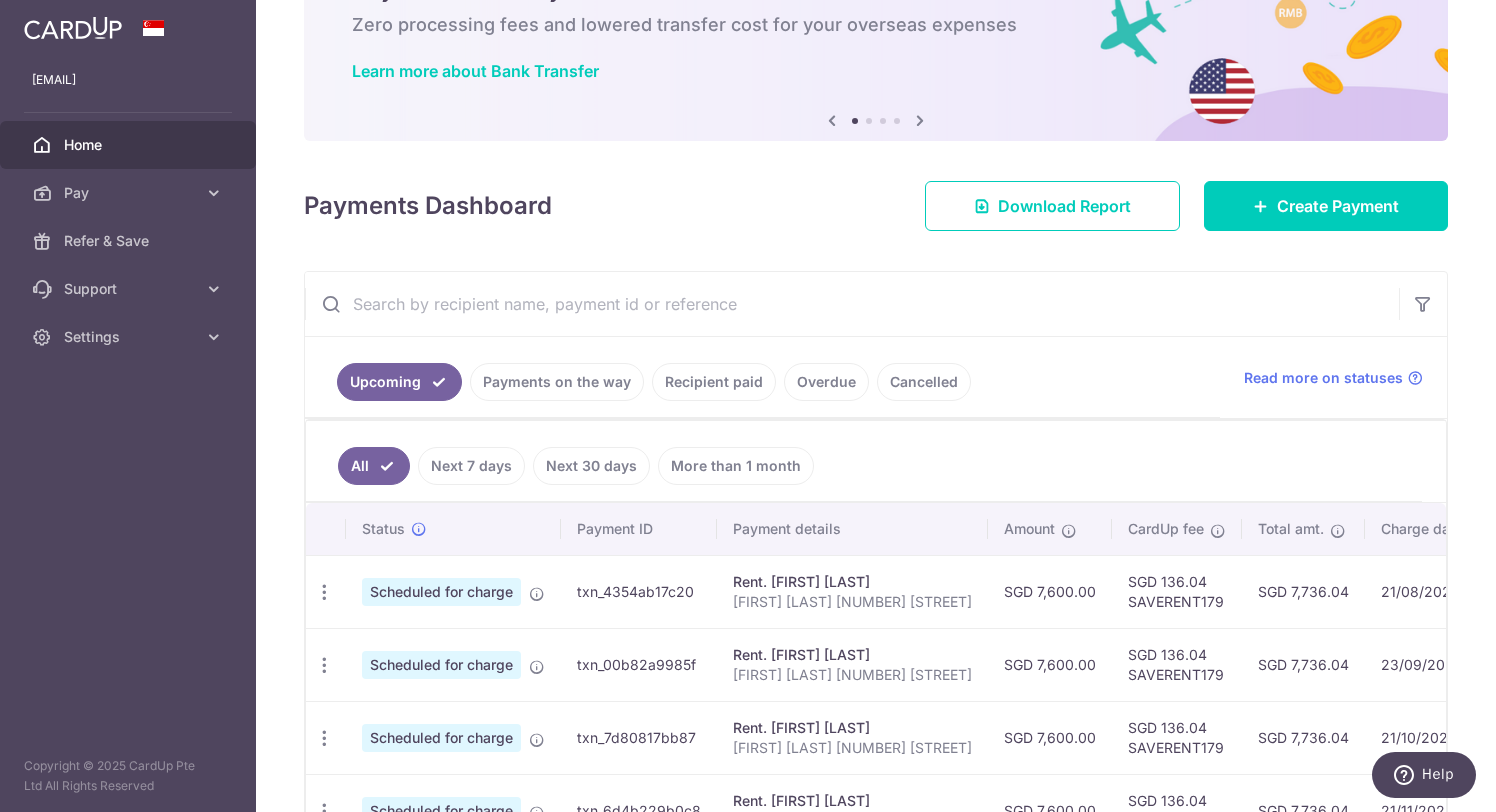 click at bounding box center (73, 28) 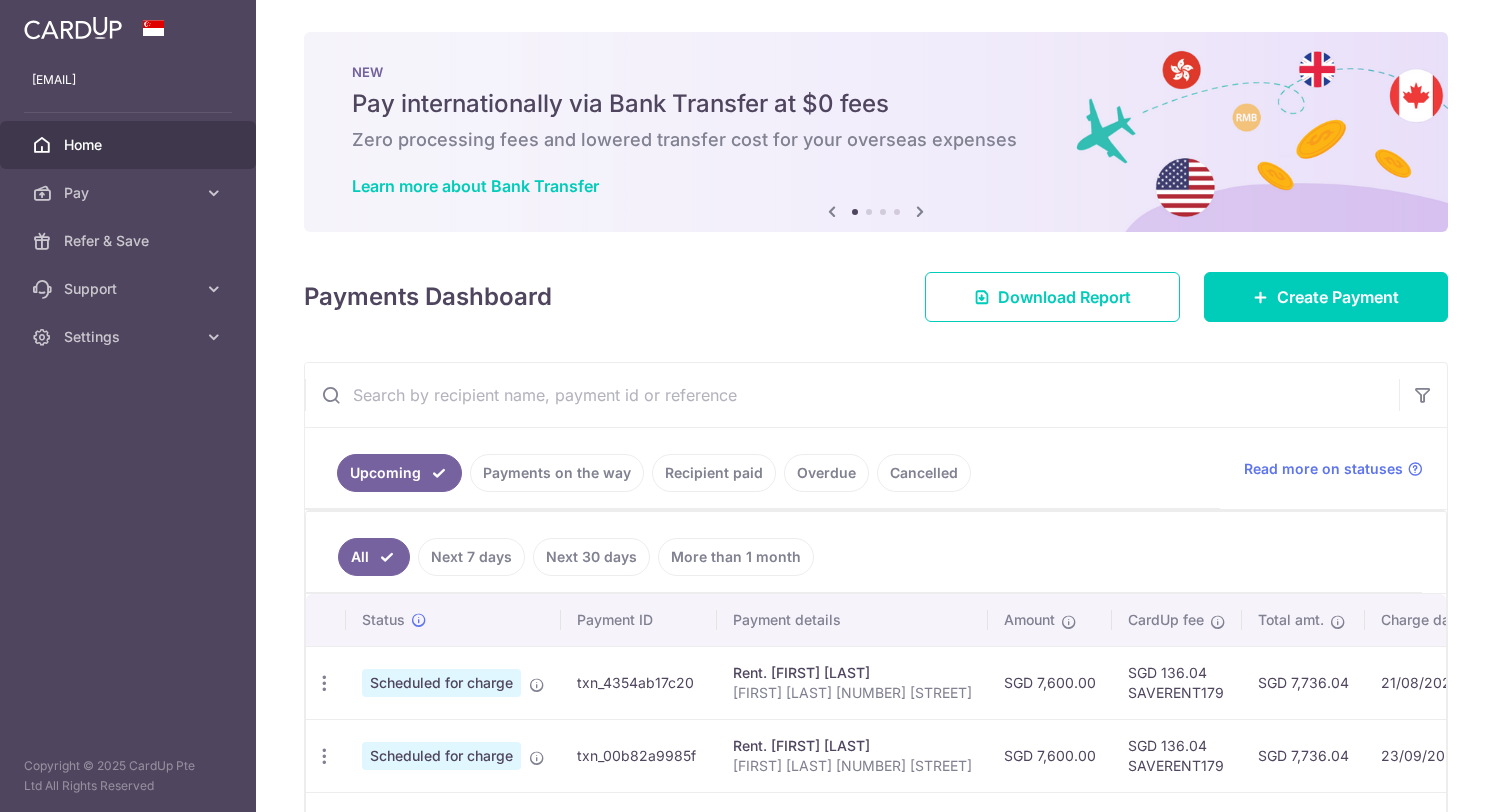 scroll, scrollTop: 0, scrollLeft: 0, axis: both 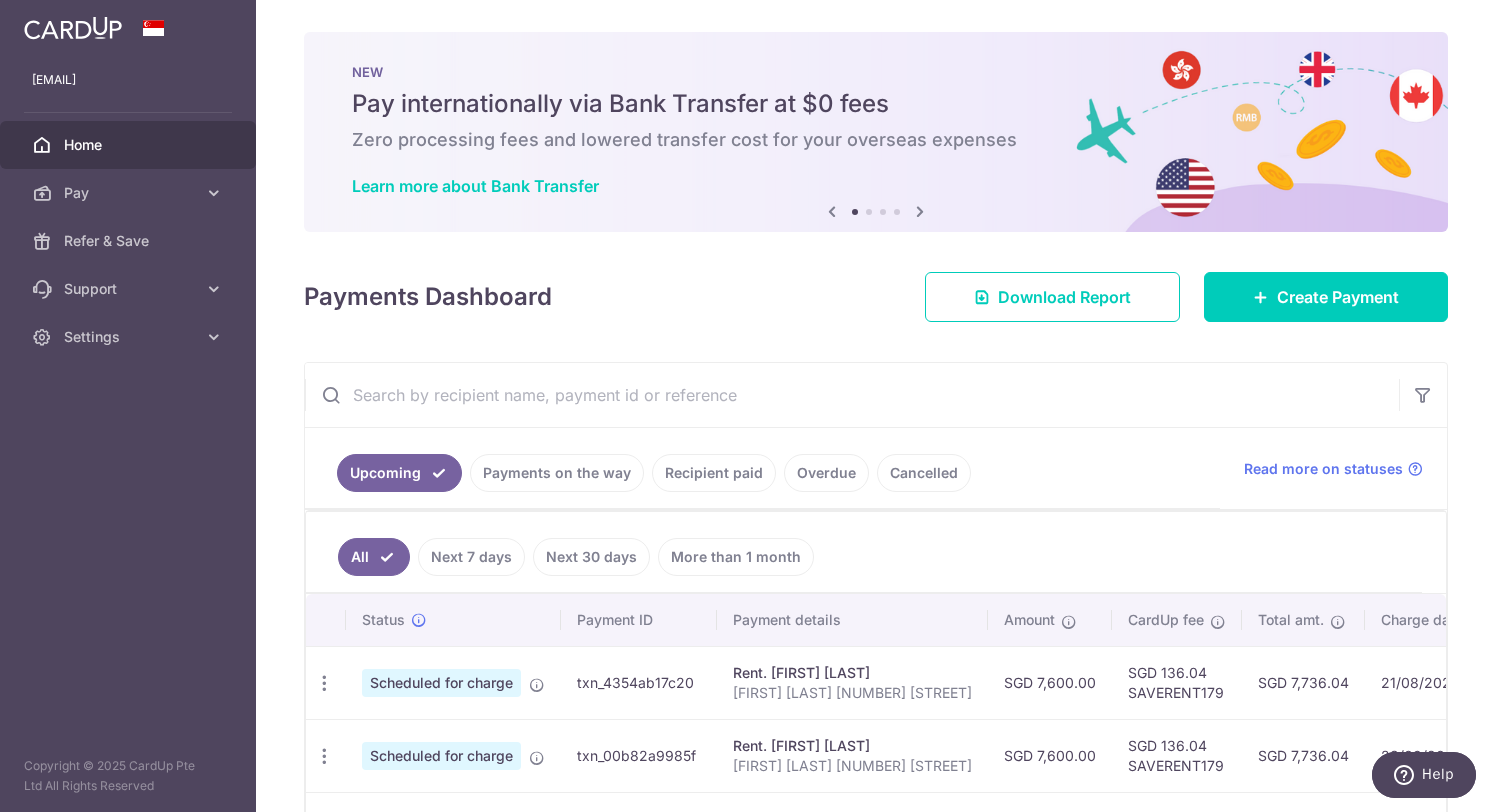 click at bounding box center (920, 211) 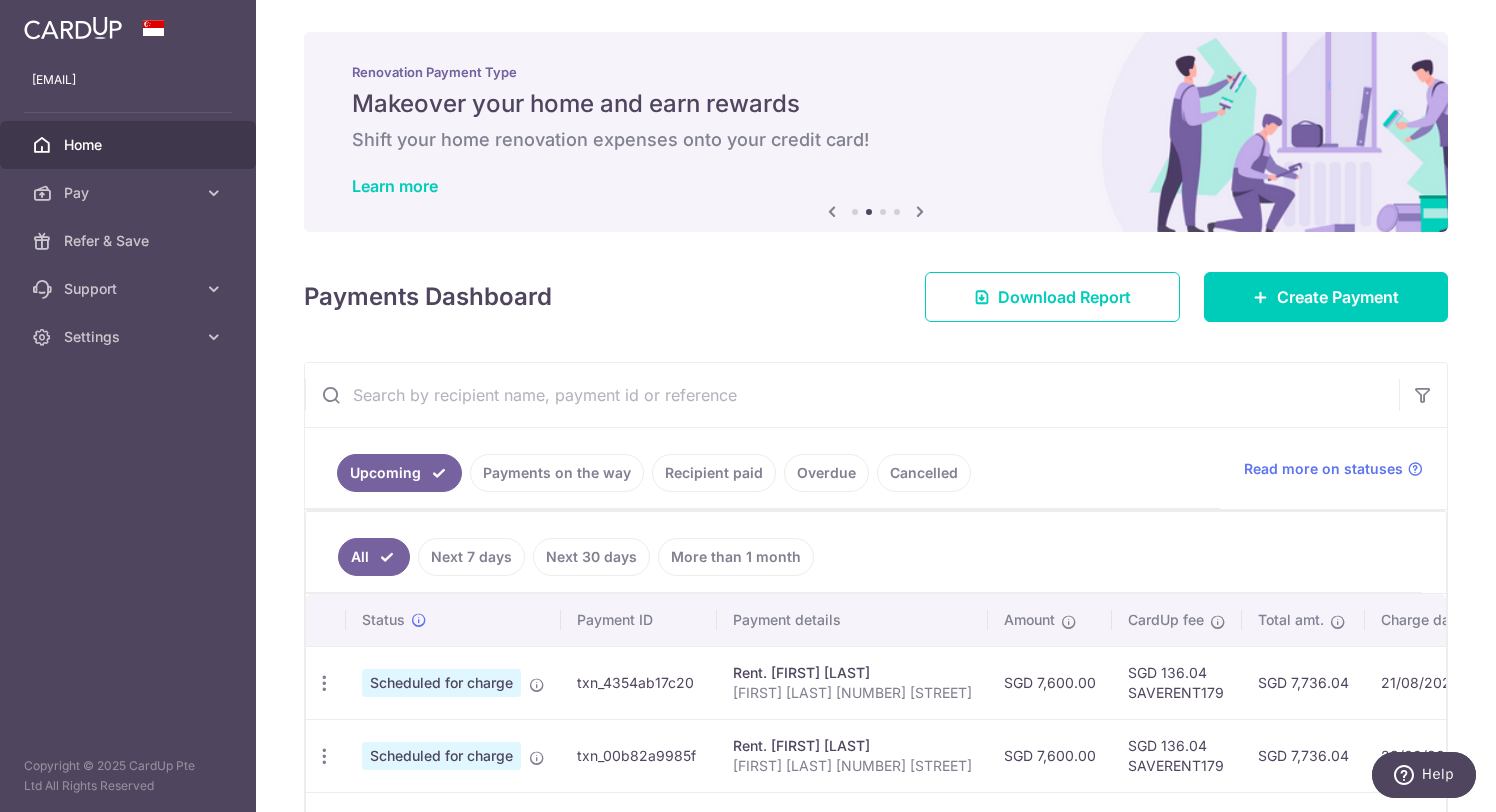 click at bounding box center [920, 211] 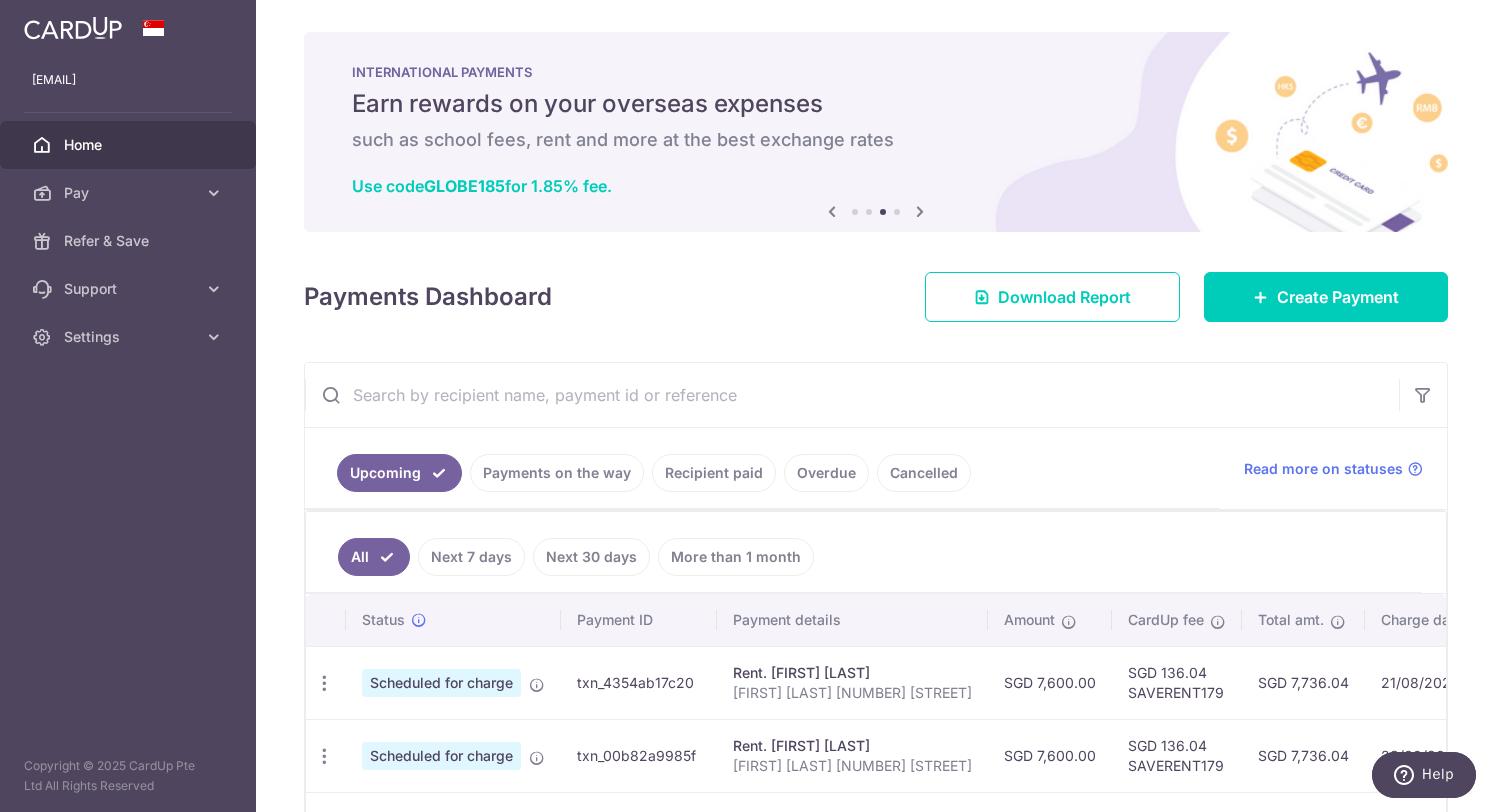 click at bounding box center [920, 211] 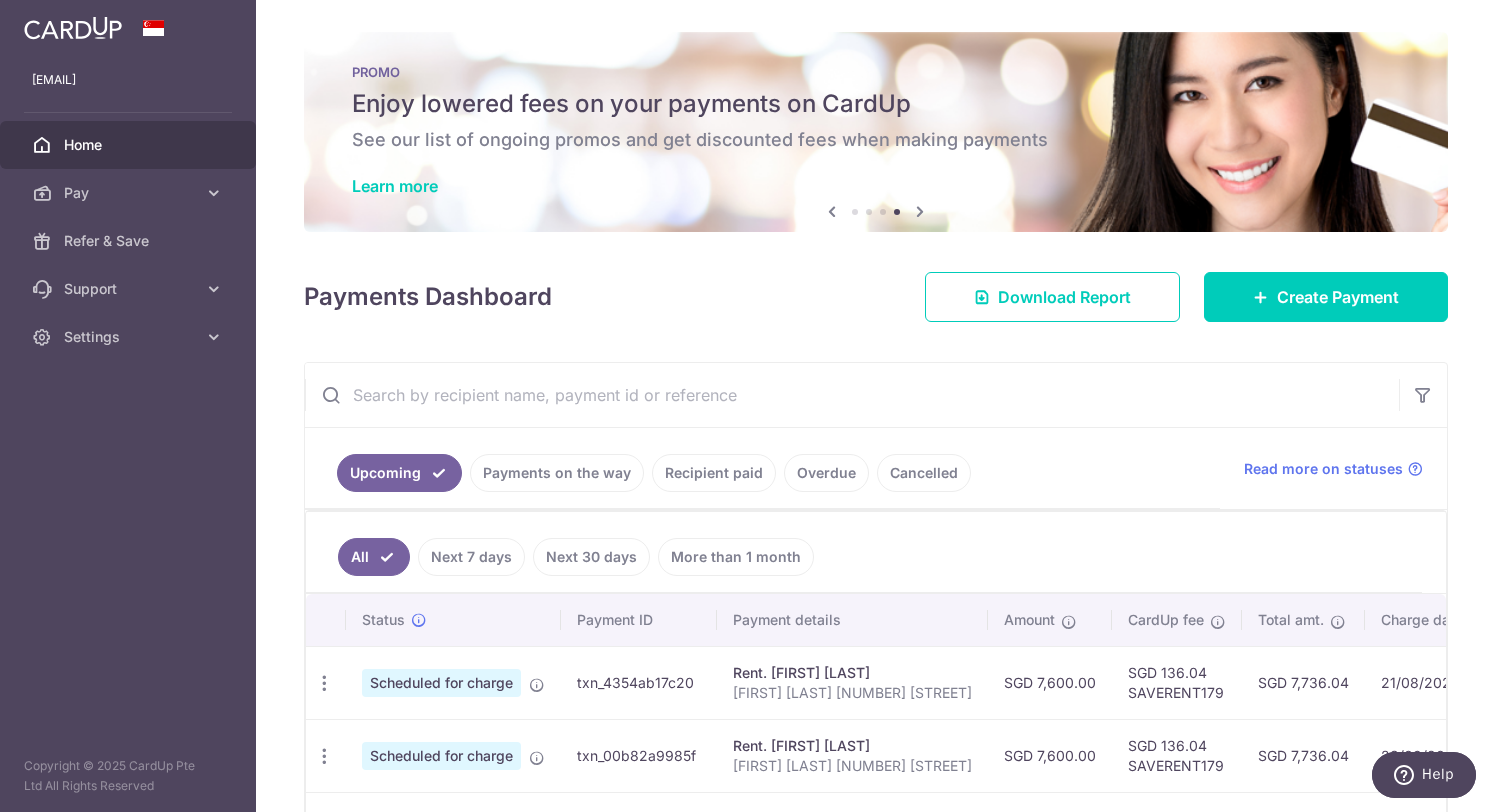 click on "See our list of ongoing promos and get discounted fees when making payments" at bounding box center (876, 140) 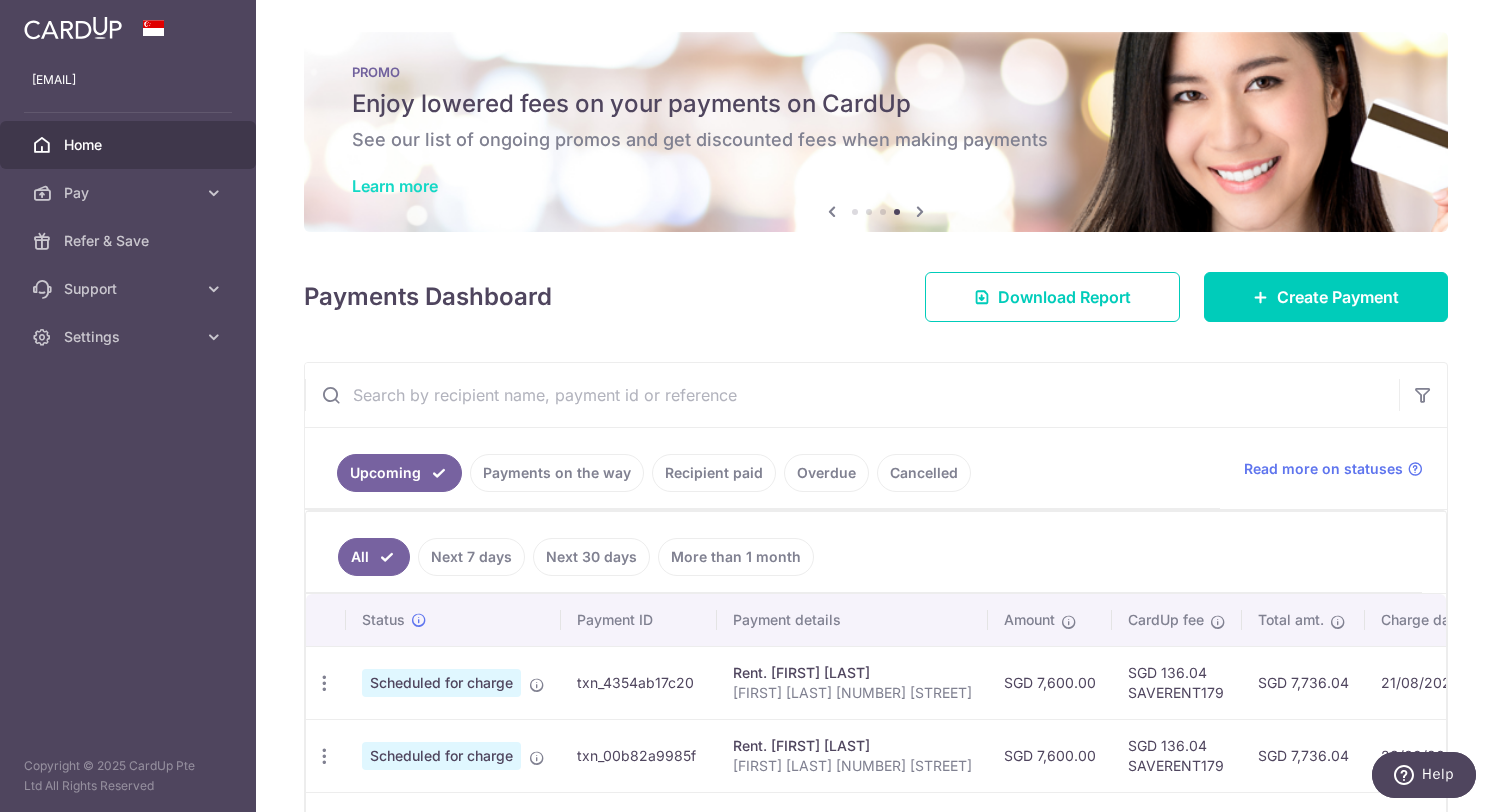 click on "Learn more" at bounding box center [395, 186] 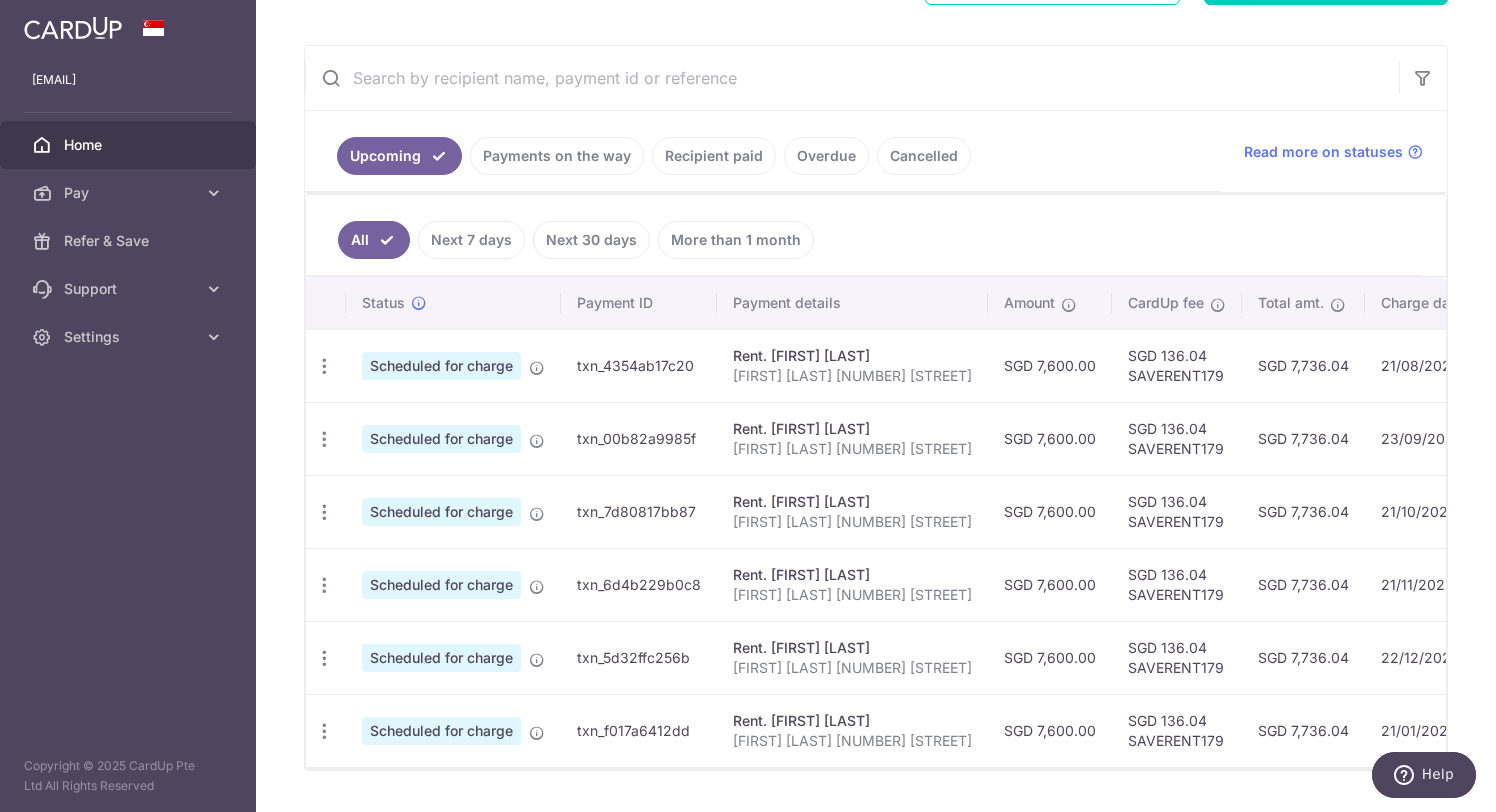 scroll, scrollTop: 370, scrollLeft: 0, axis: vertical 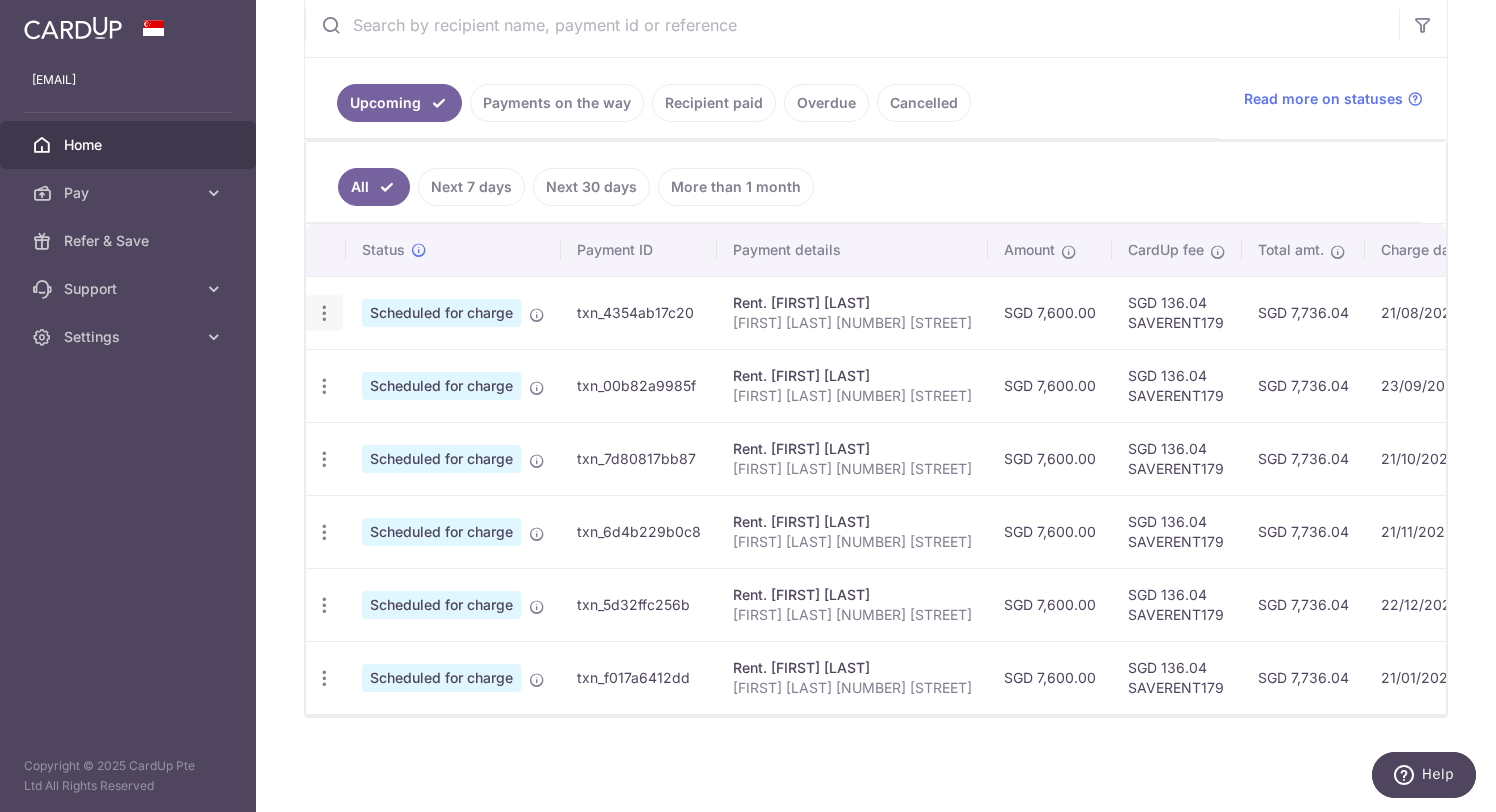 click on "Update payment
Cancel payment" at bounding box center (324, 313) 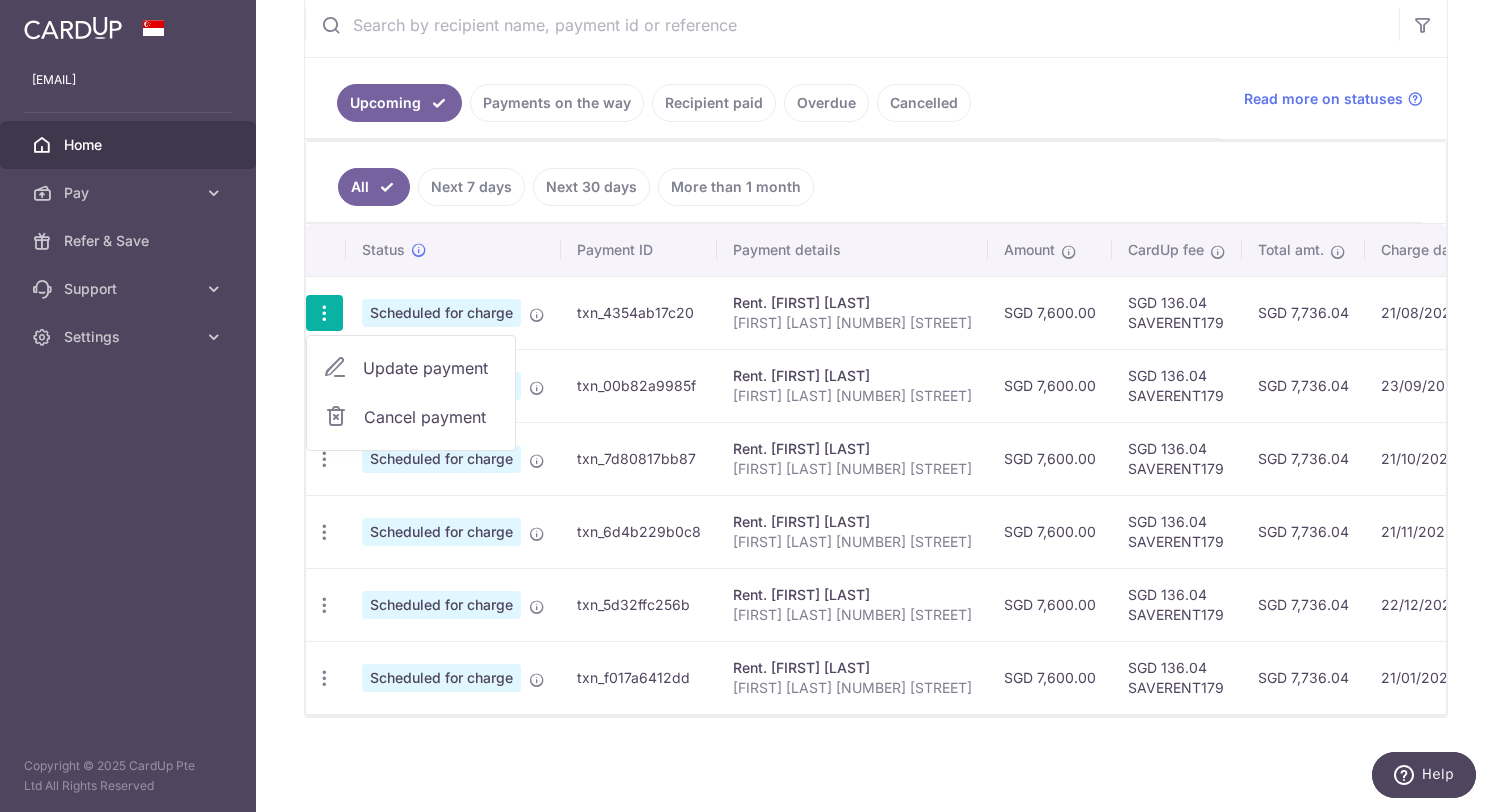 click on "Cancel payment" at bounding box center [431, 417] 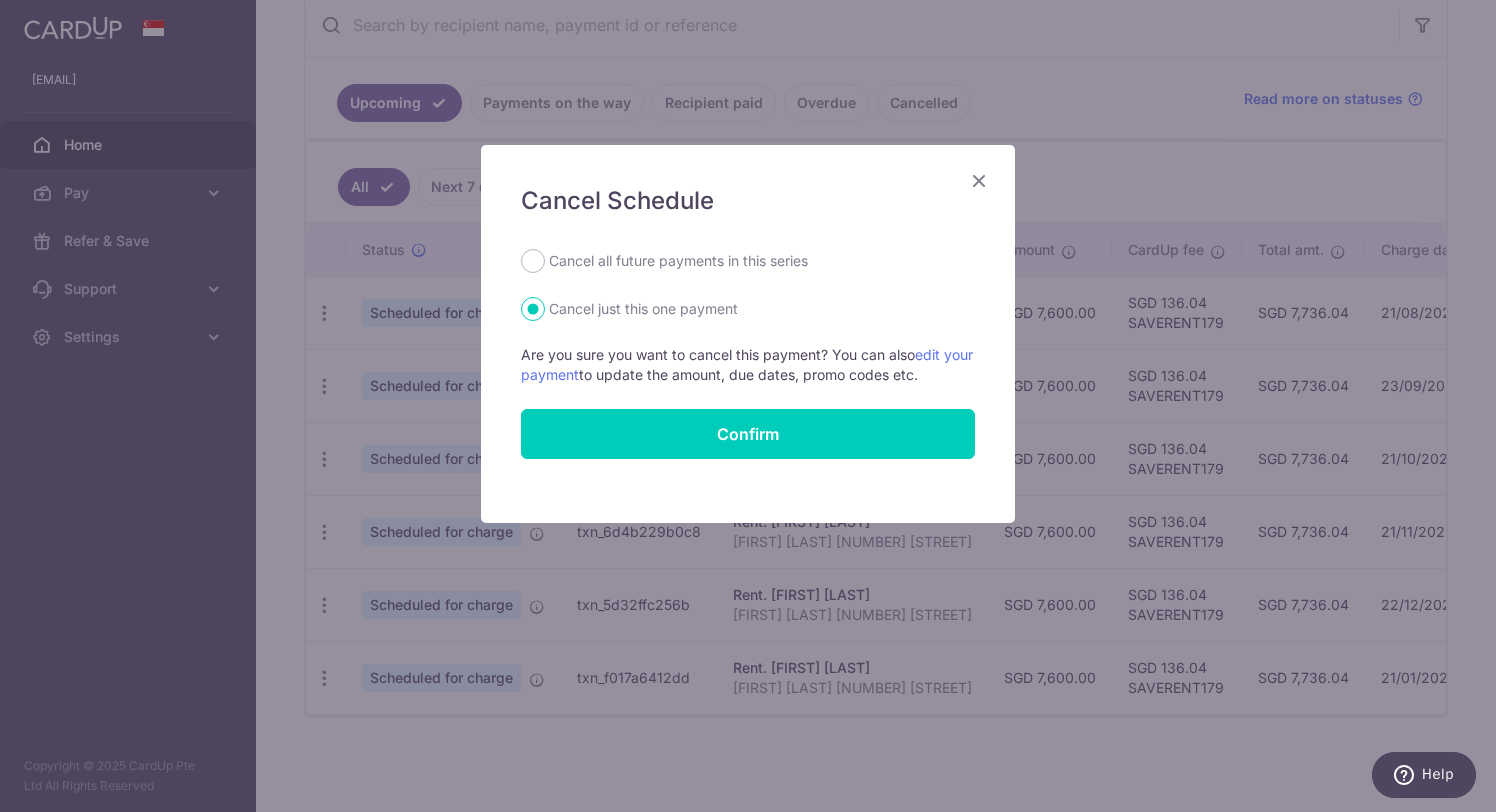 click on "Cancel all future payments in this series" at bounding box center (678, 261) 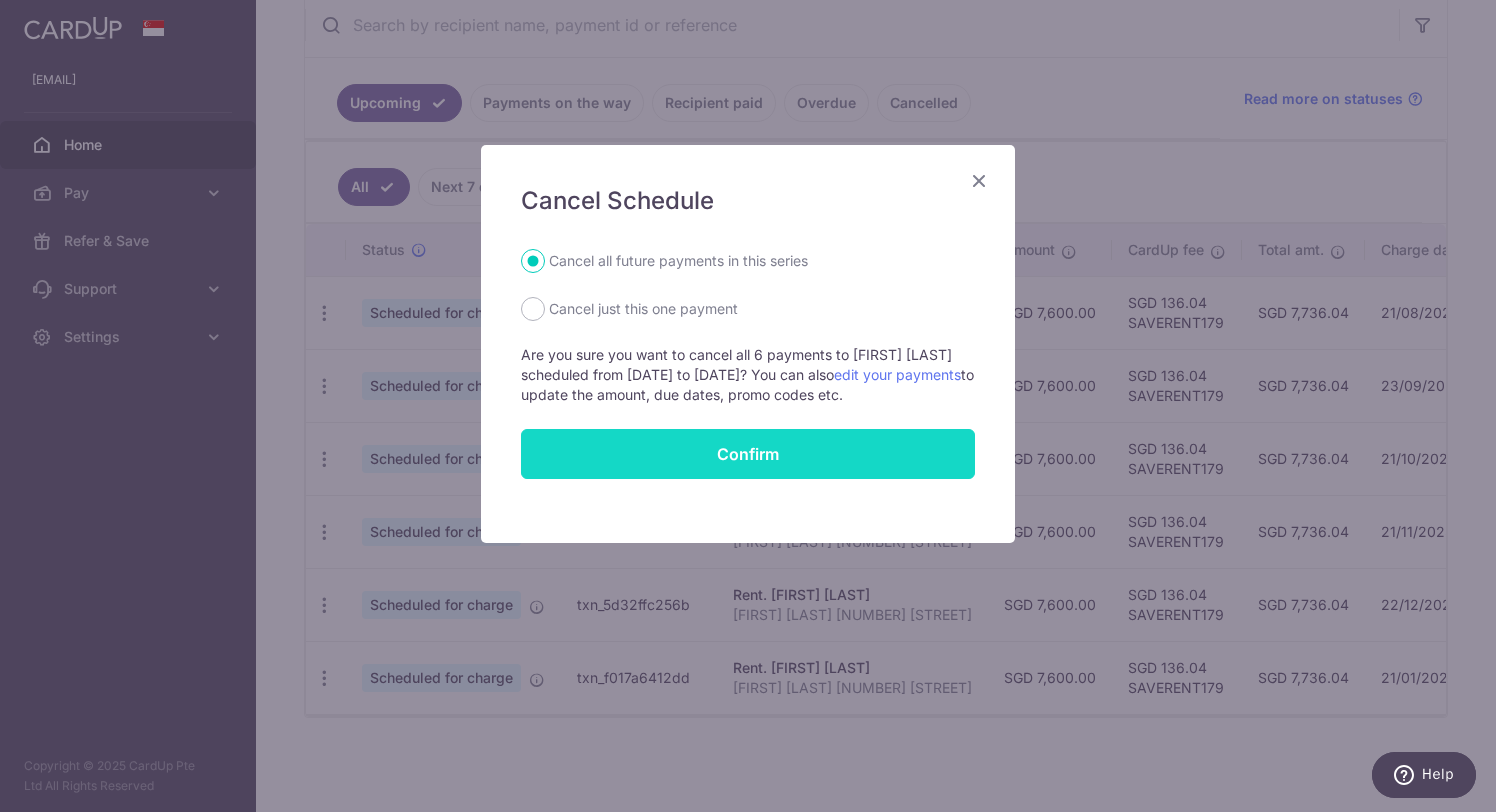 click on "Confirm" at bounding box center [748, 454] 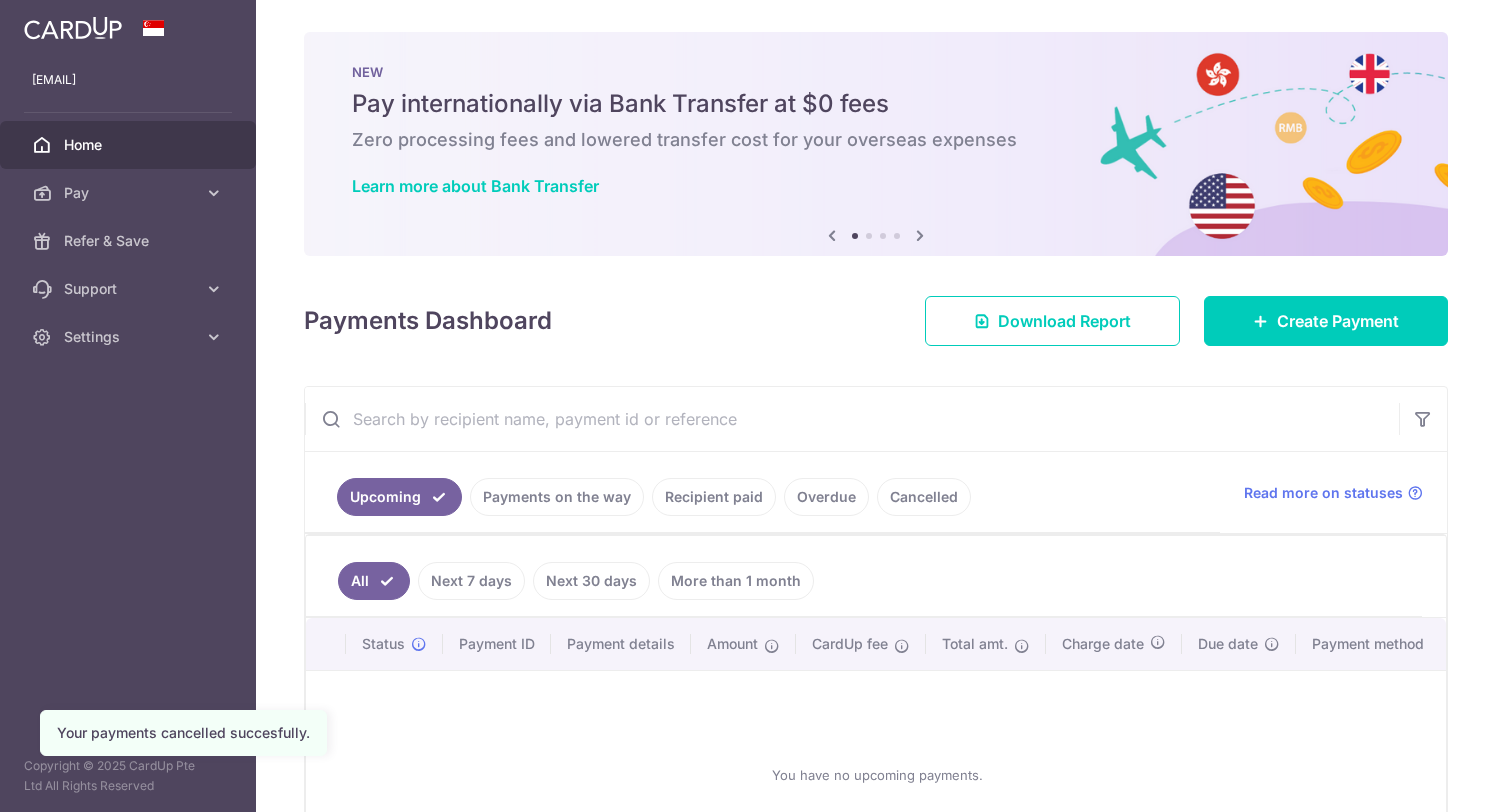 scroll, scrollTop: 0, scrollLeft: 0, axis: both 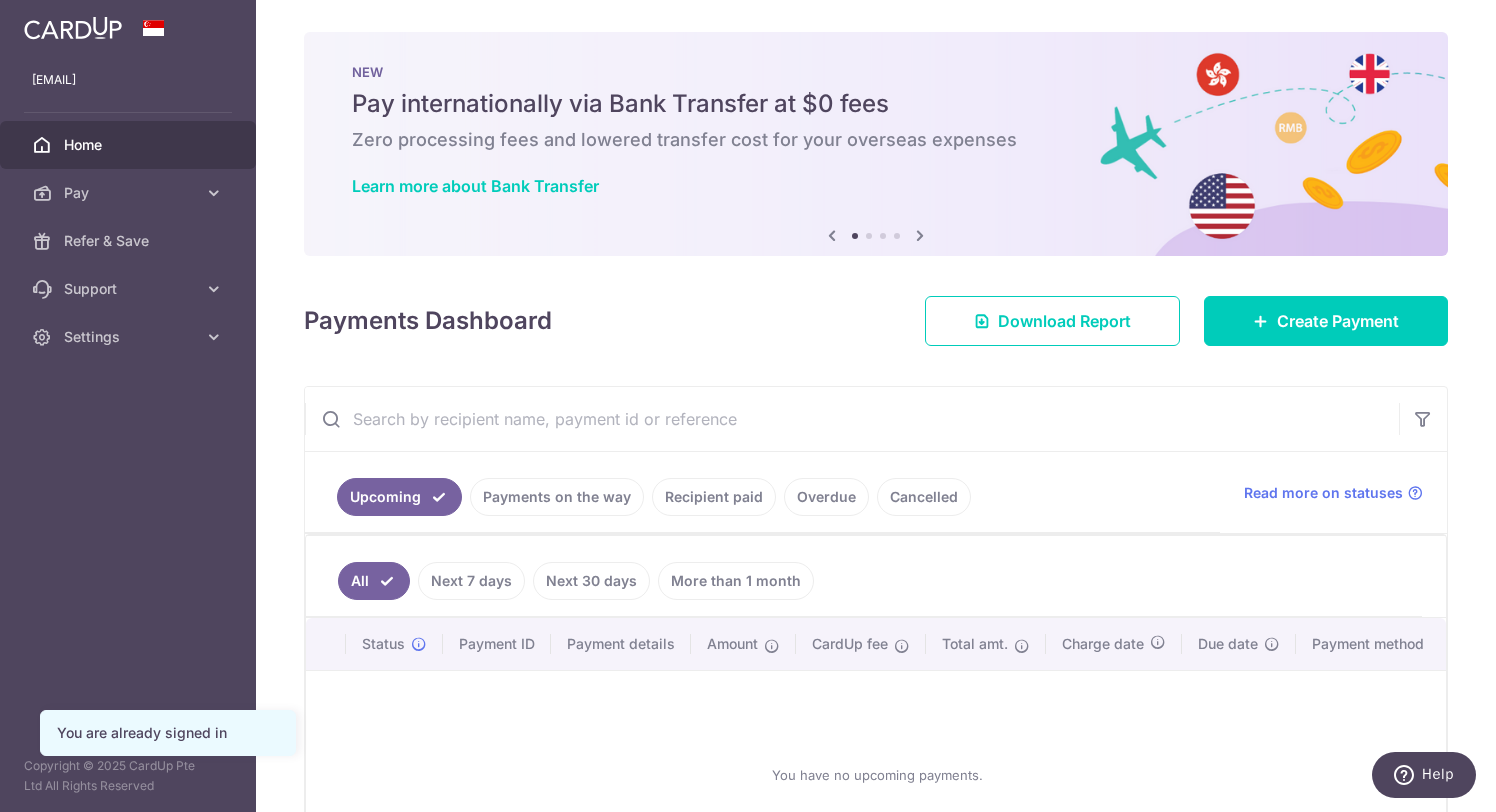 click on "More than 1 month" at bounding box center [736, 581] 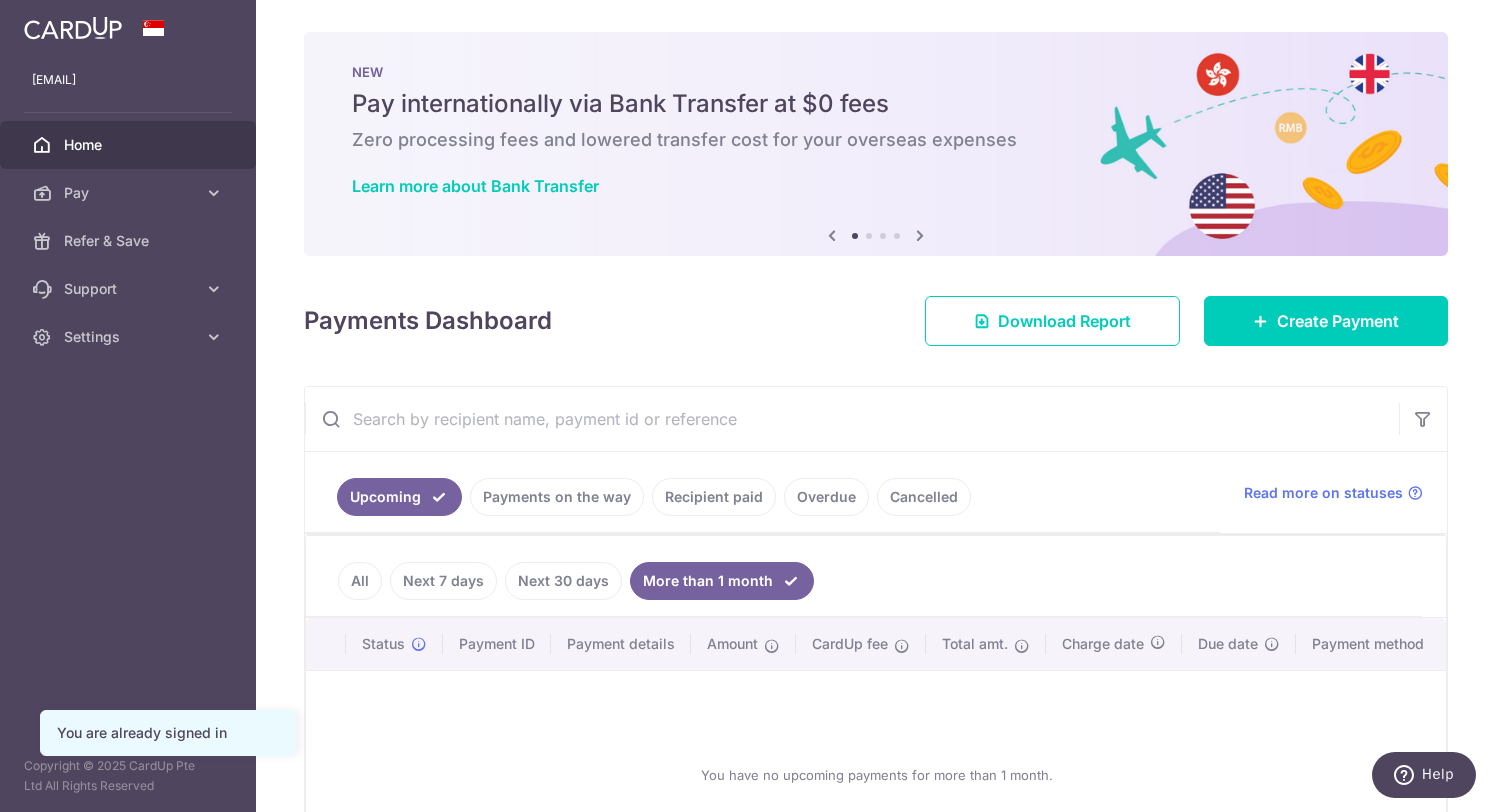 click on "All" at bounding box center (360, 581) 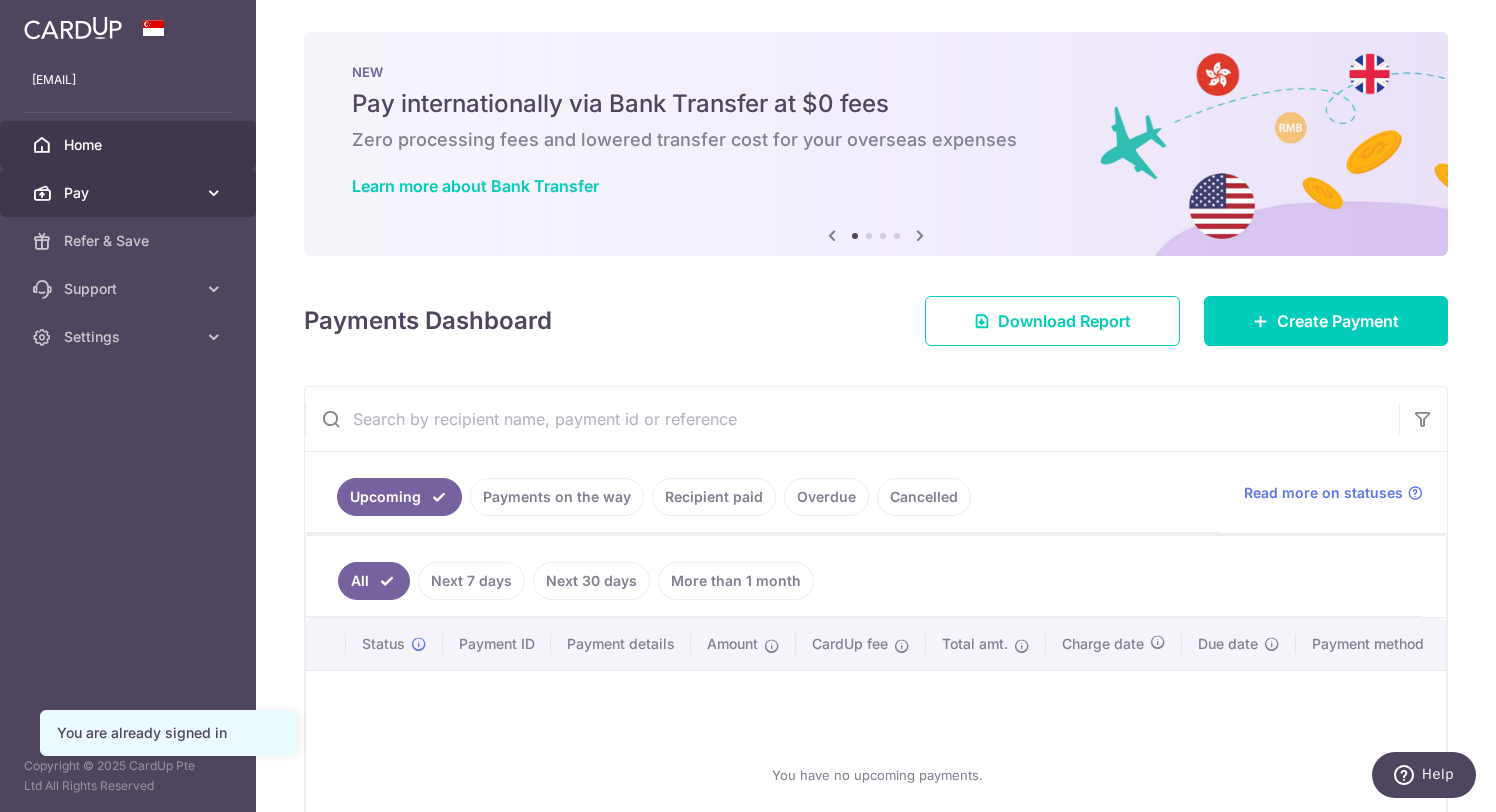 click on "Pay" at bounding box center (128, 193) 